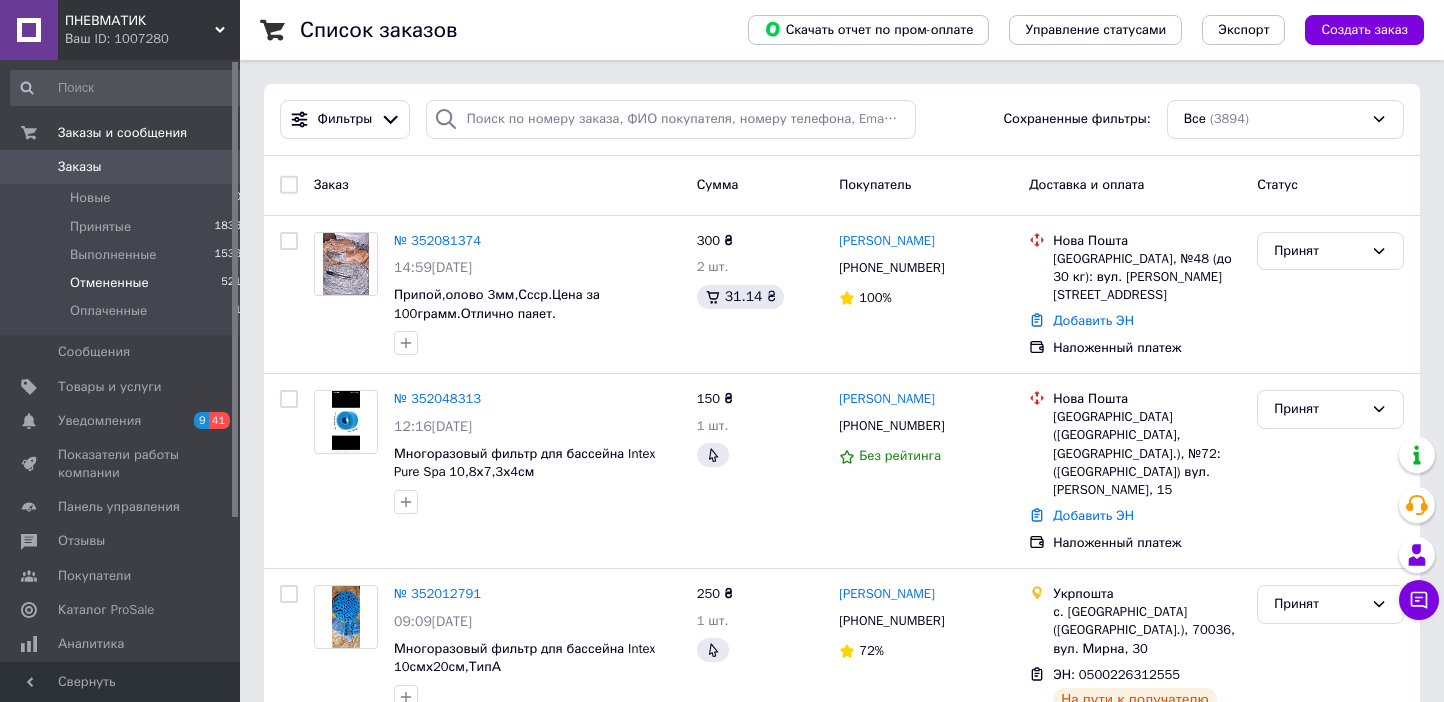 scroll, scrollTop: 0, scrollLeft: 0, axis: both 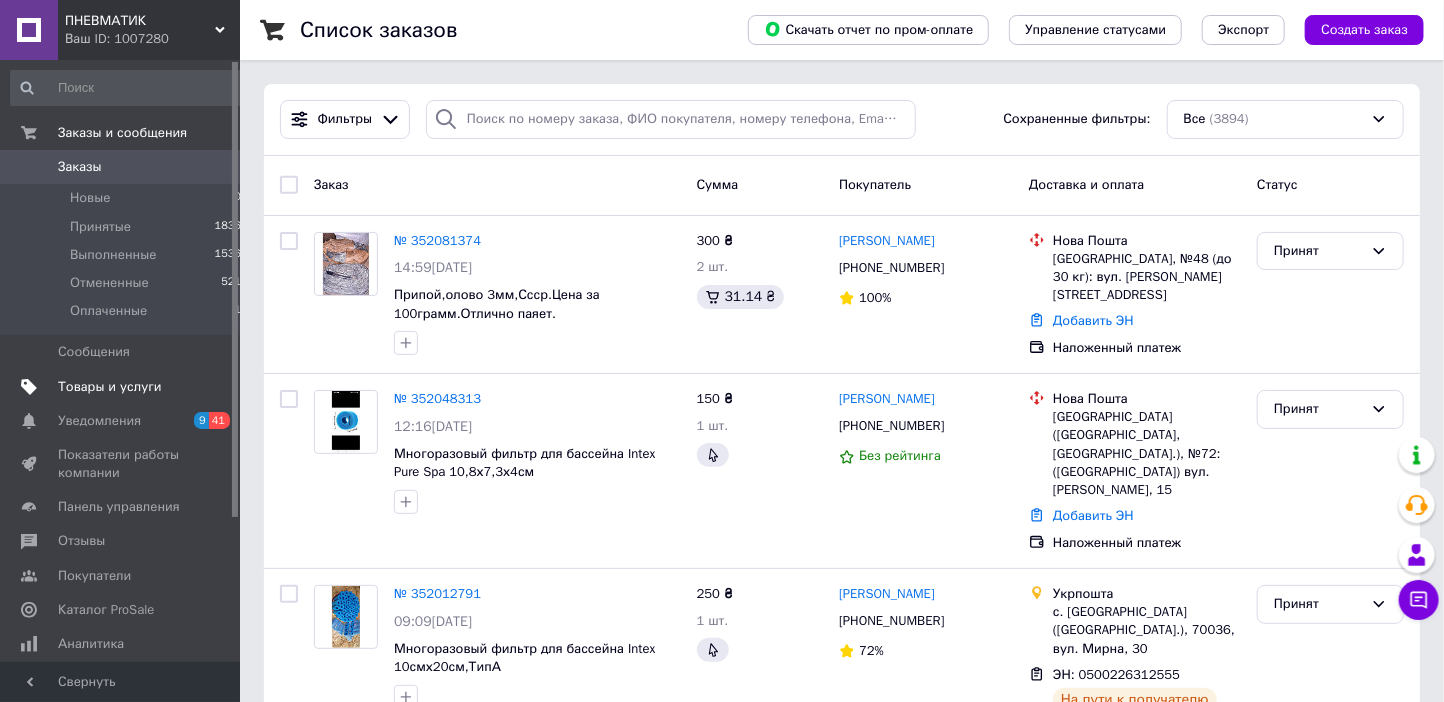 click on "Товары и услуги" at bounding box center [110, 387] 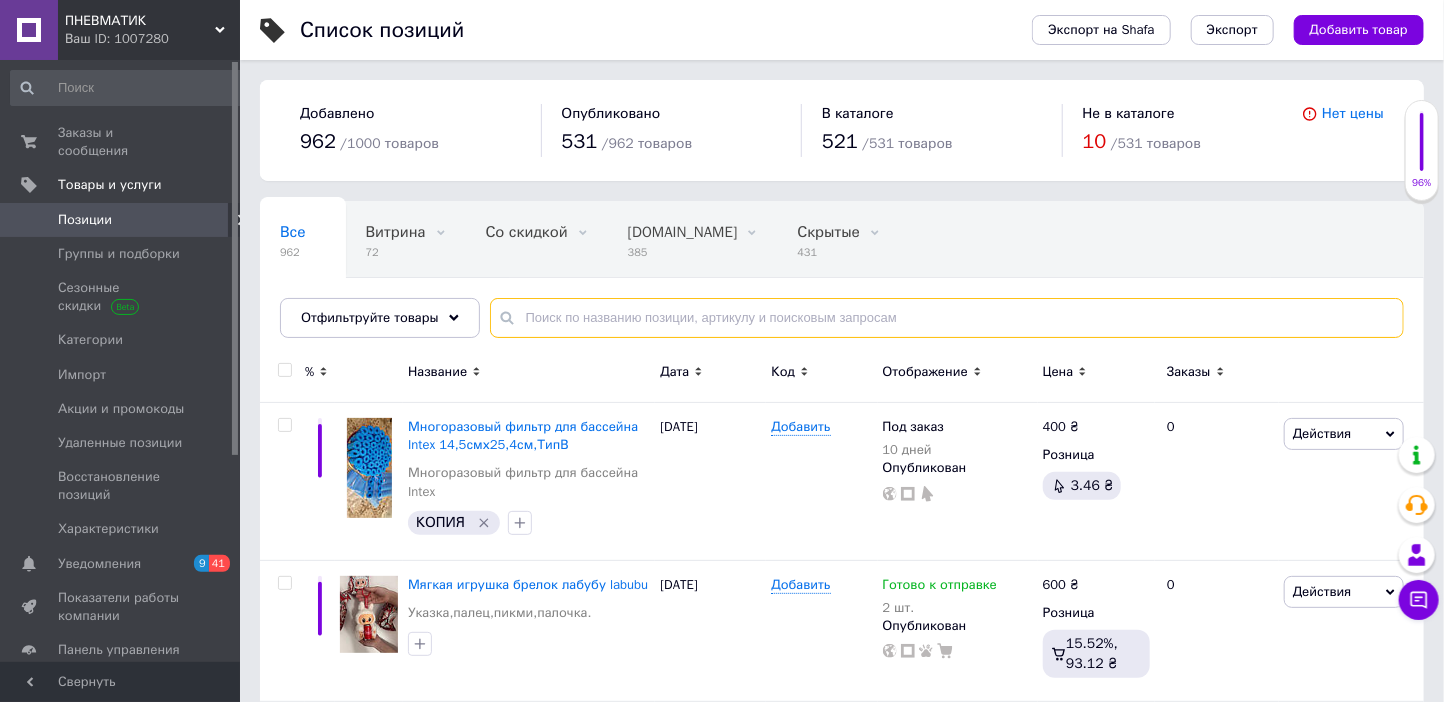 click at bounding box center [947, 318] 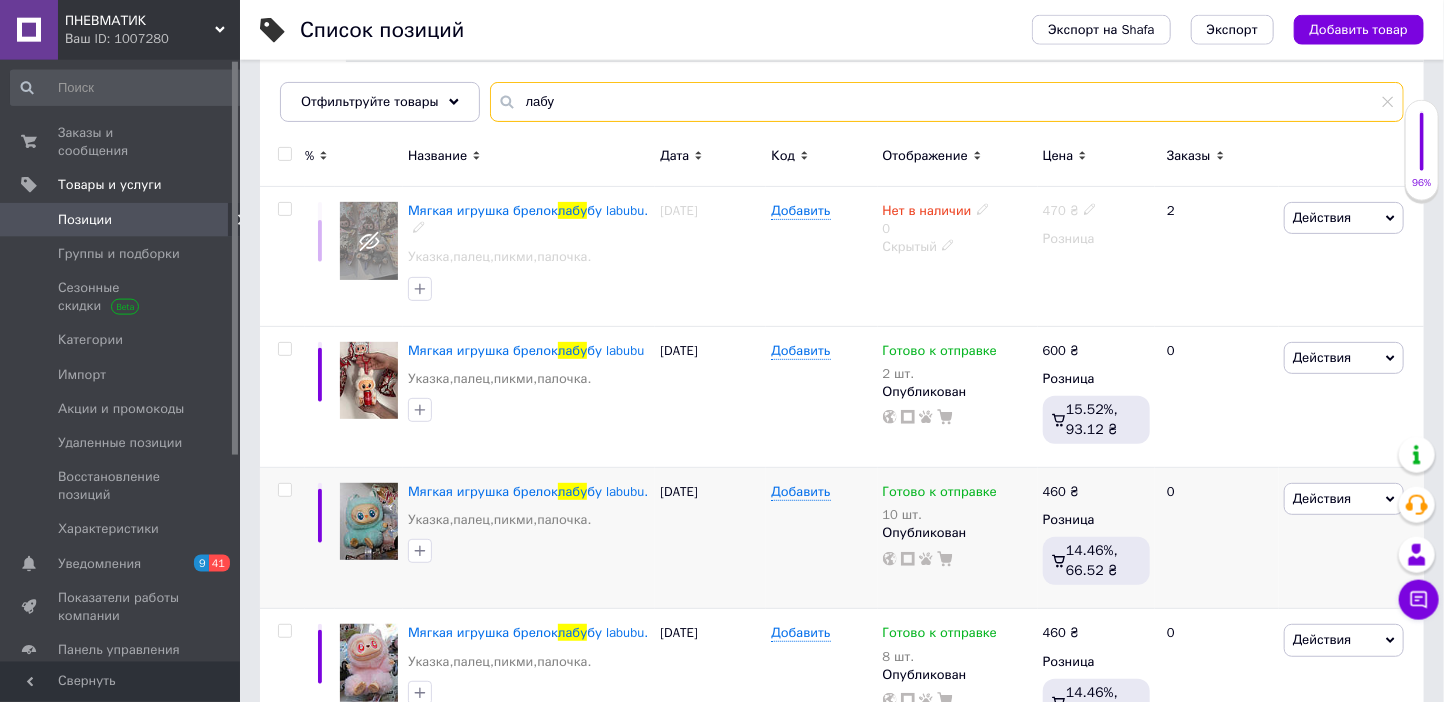 scroll, scrollTop: 220, scrollLeft: 0, axis: vertical 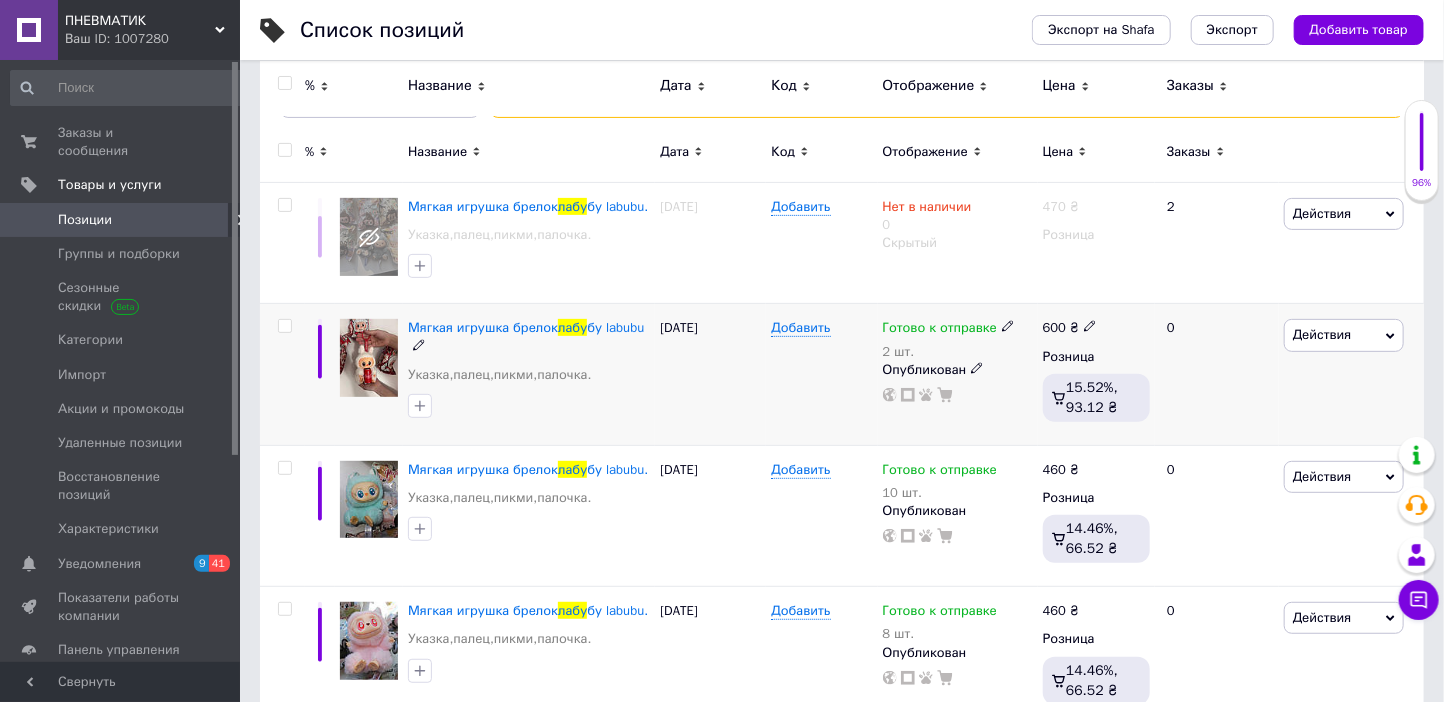 type on "лабу" 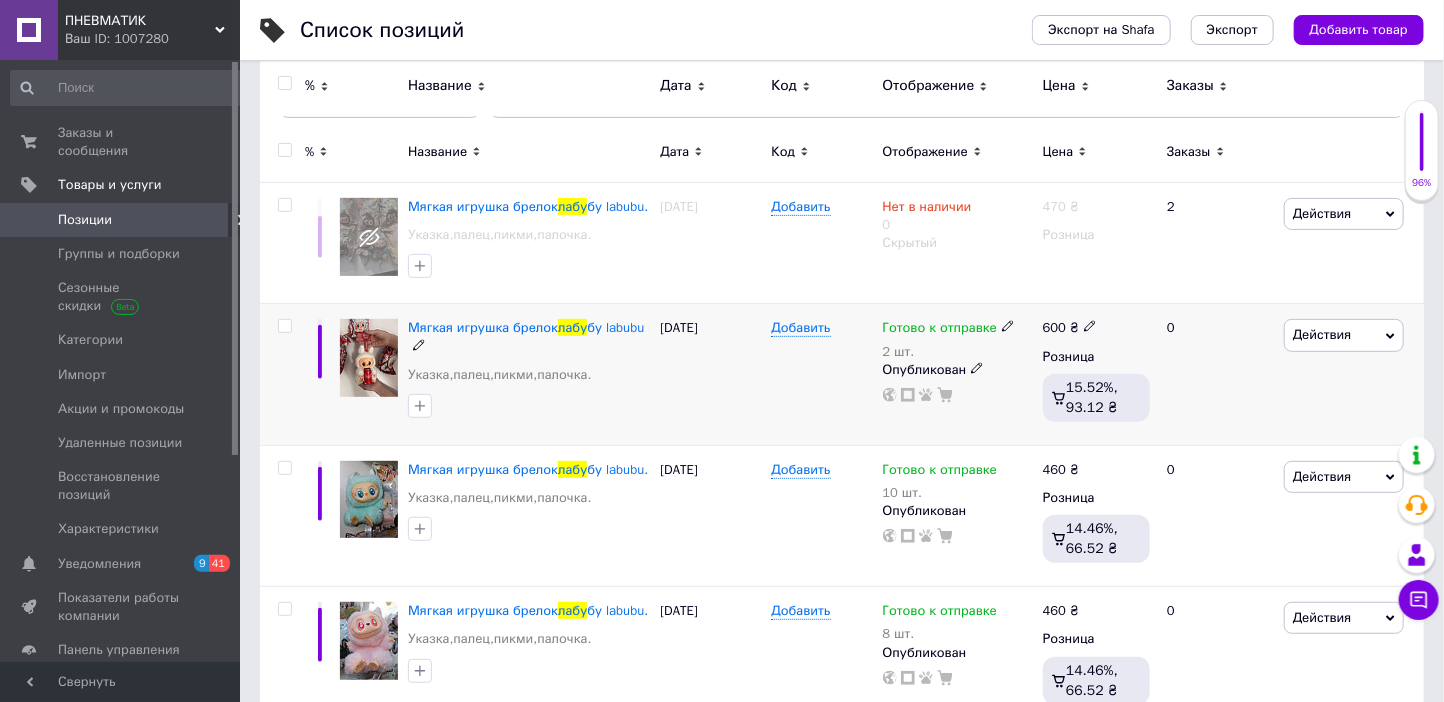 click 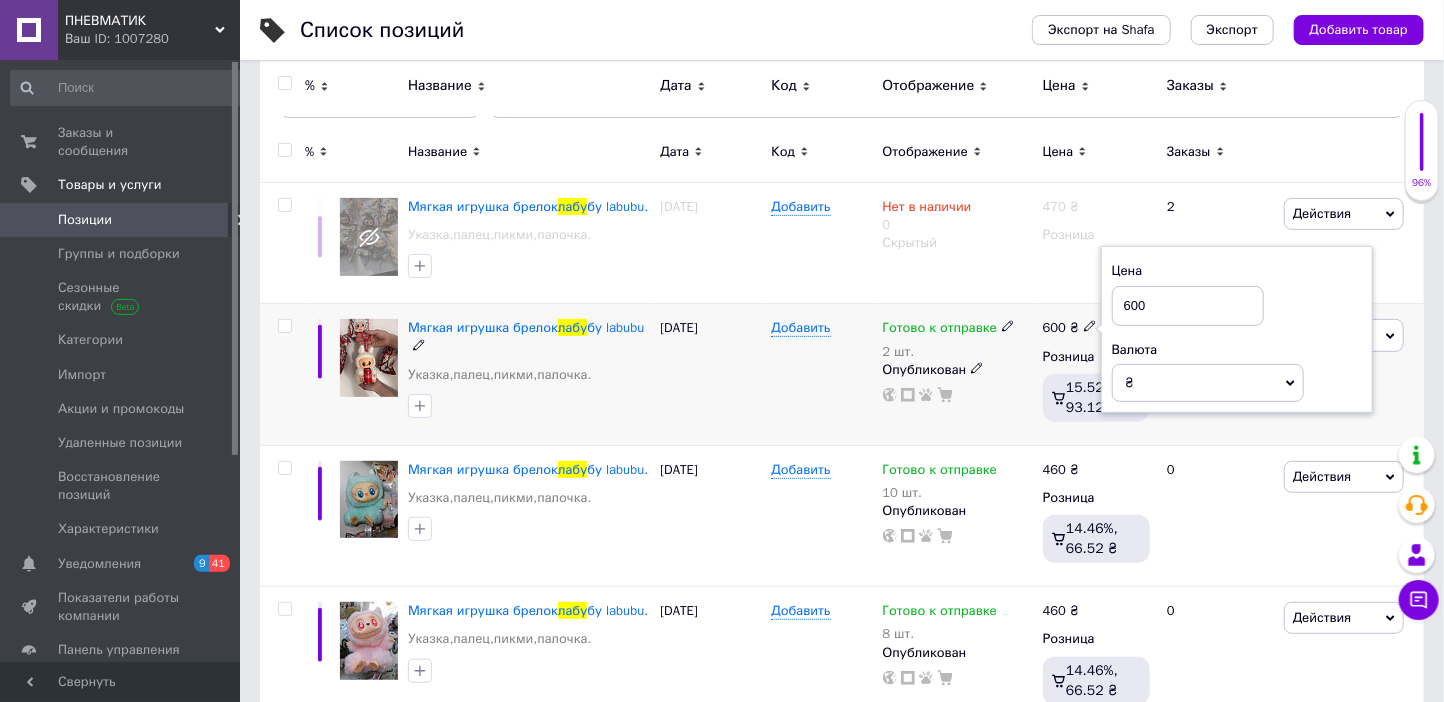drag, startPoint x: 1153, startPoint y: 307, endPoint x: 1002, endPoint y: 294, distance: 151.55856 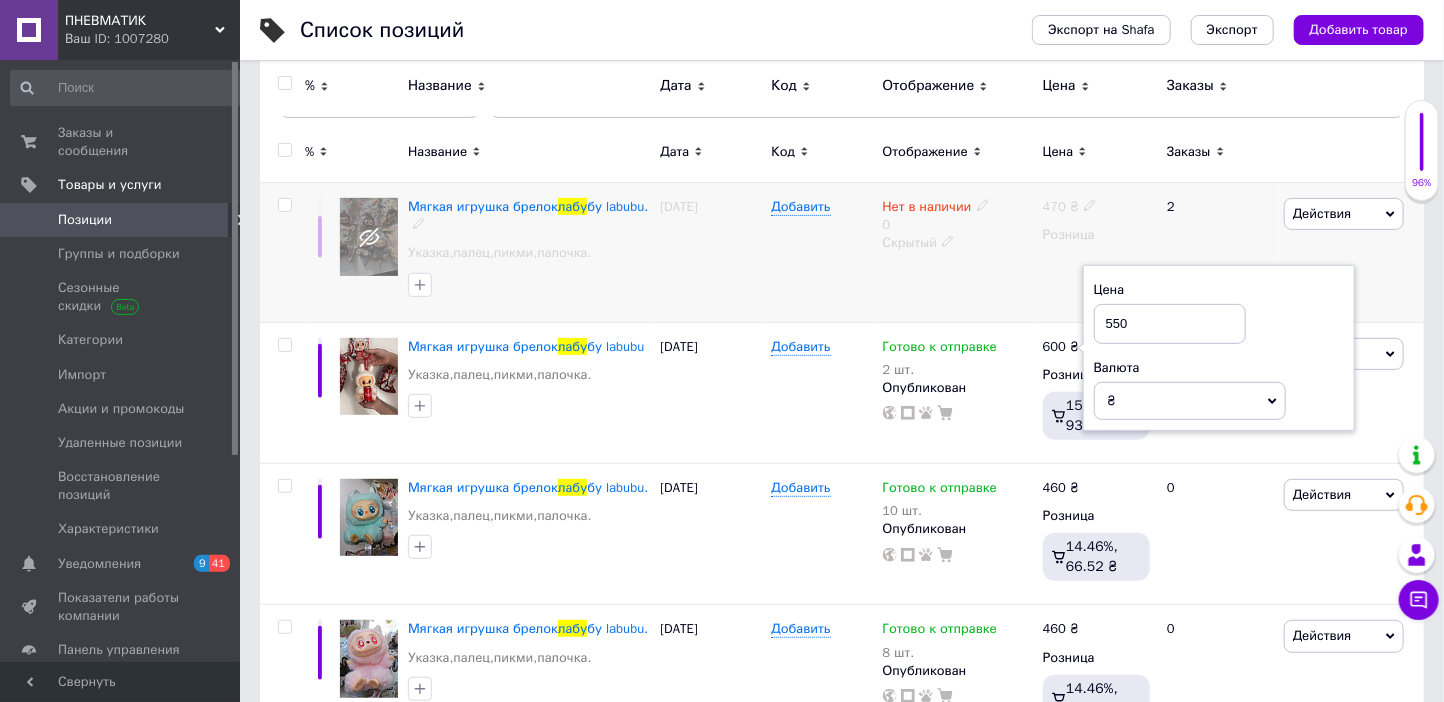 type on "550" 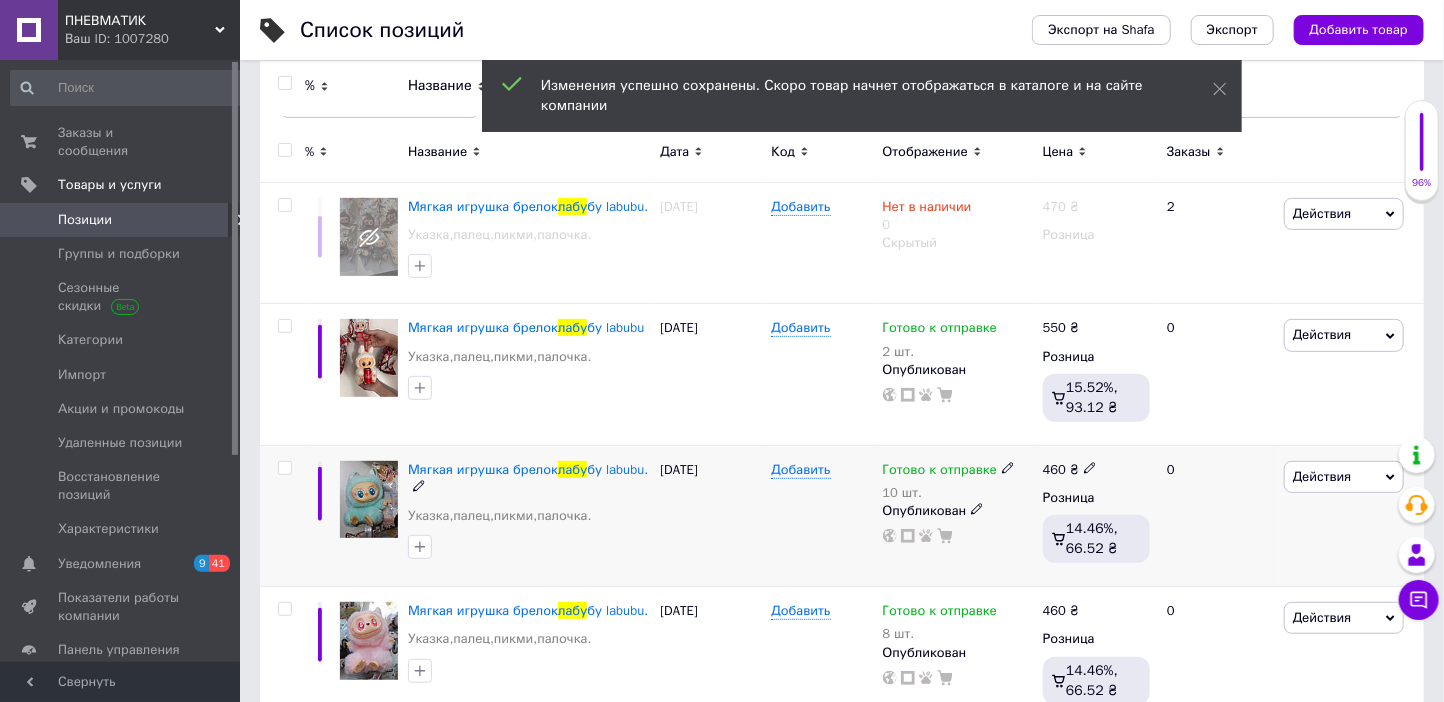click 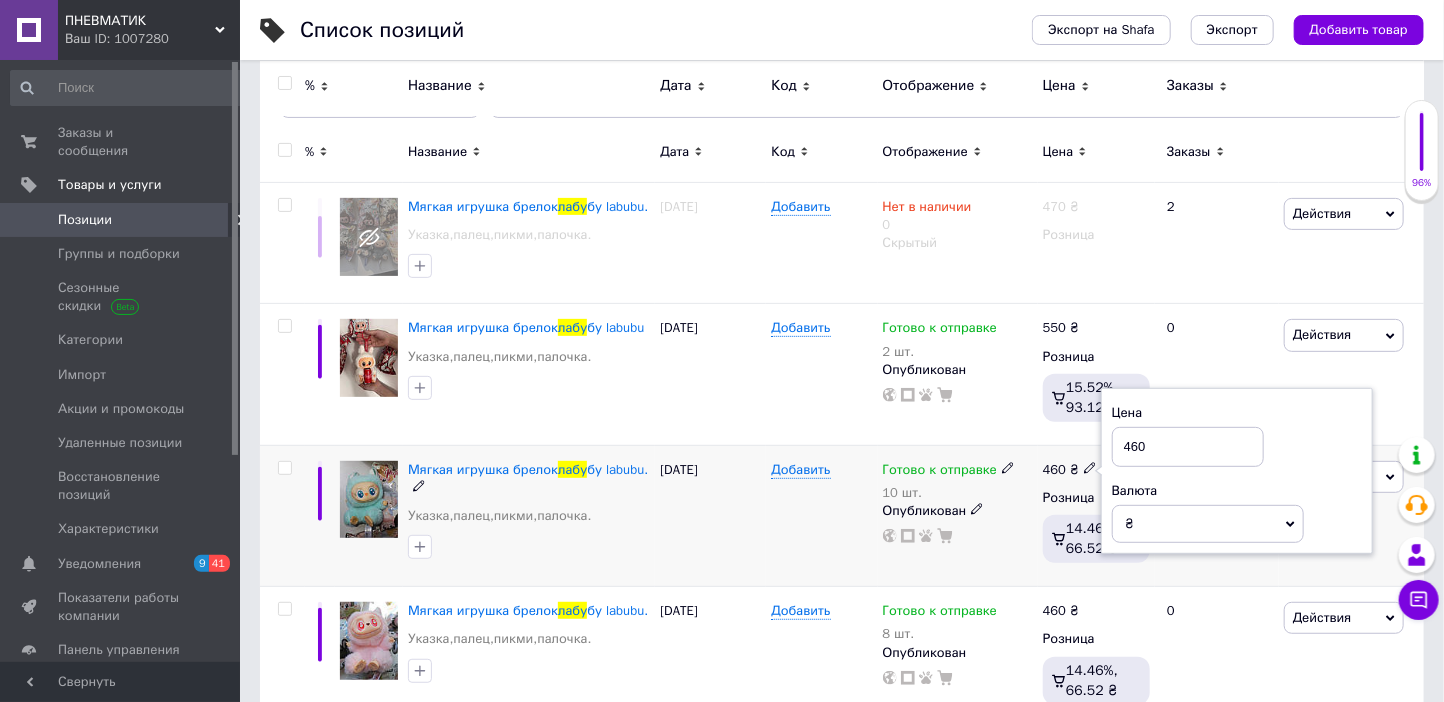 click on "460" at bounding box center [1188, 447] 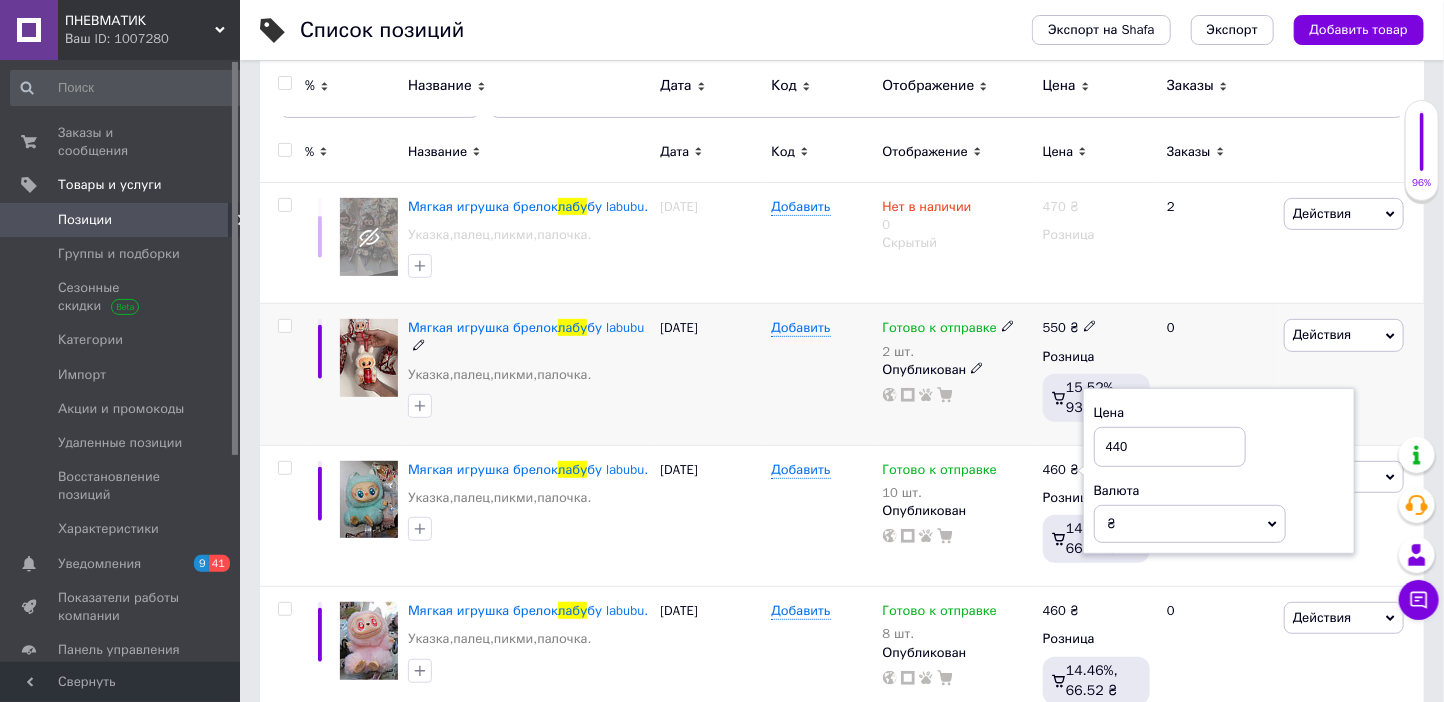 type on "440" 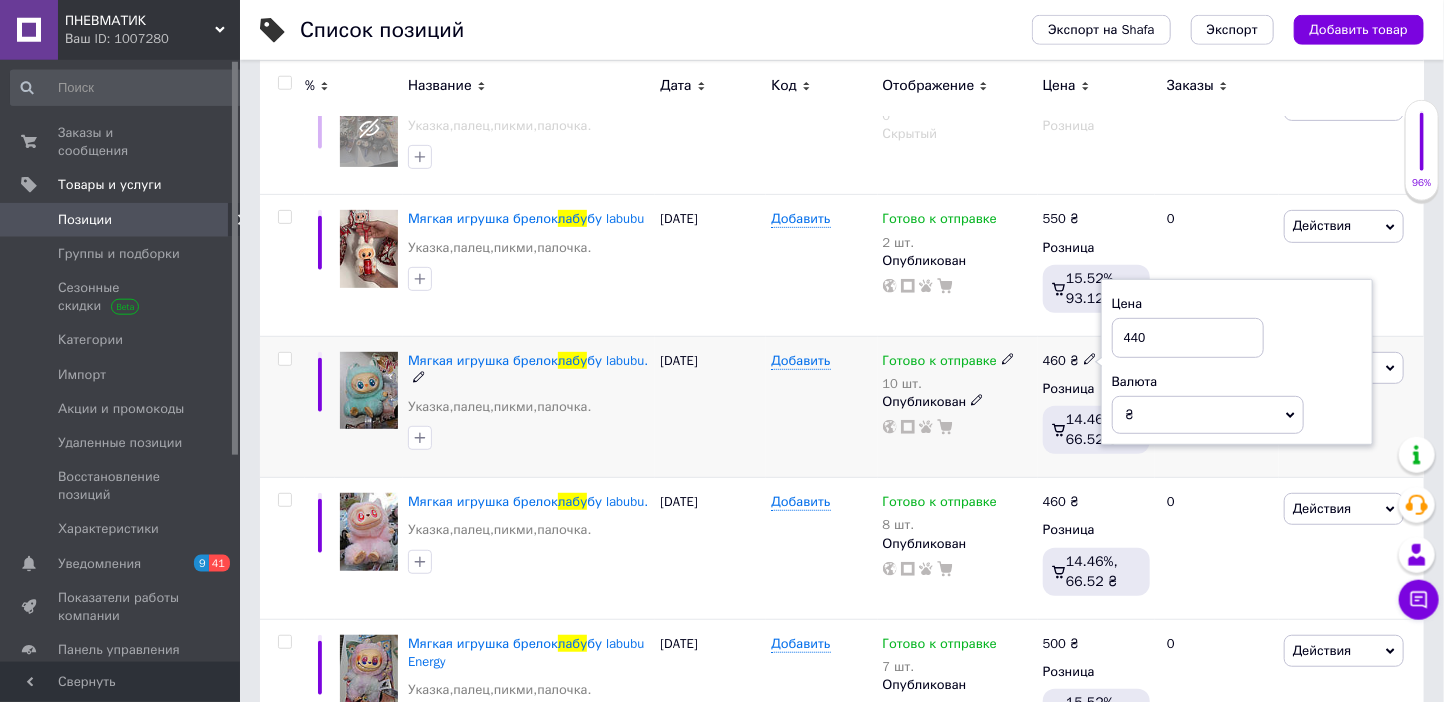 scroll, scrollTop: 331, scrollLeft: 0, axis: vertical 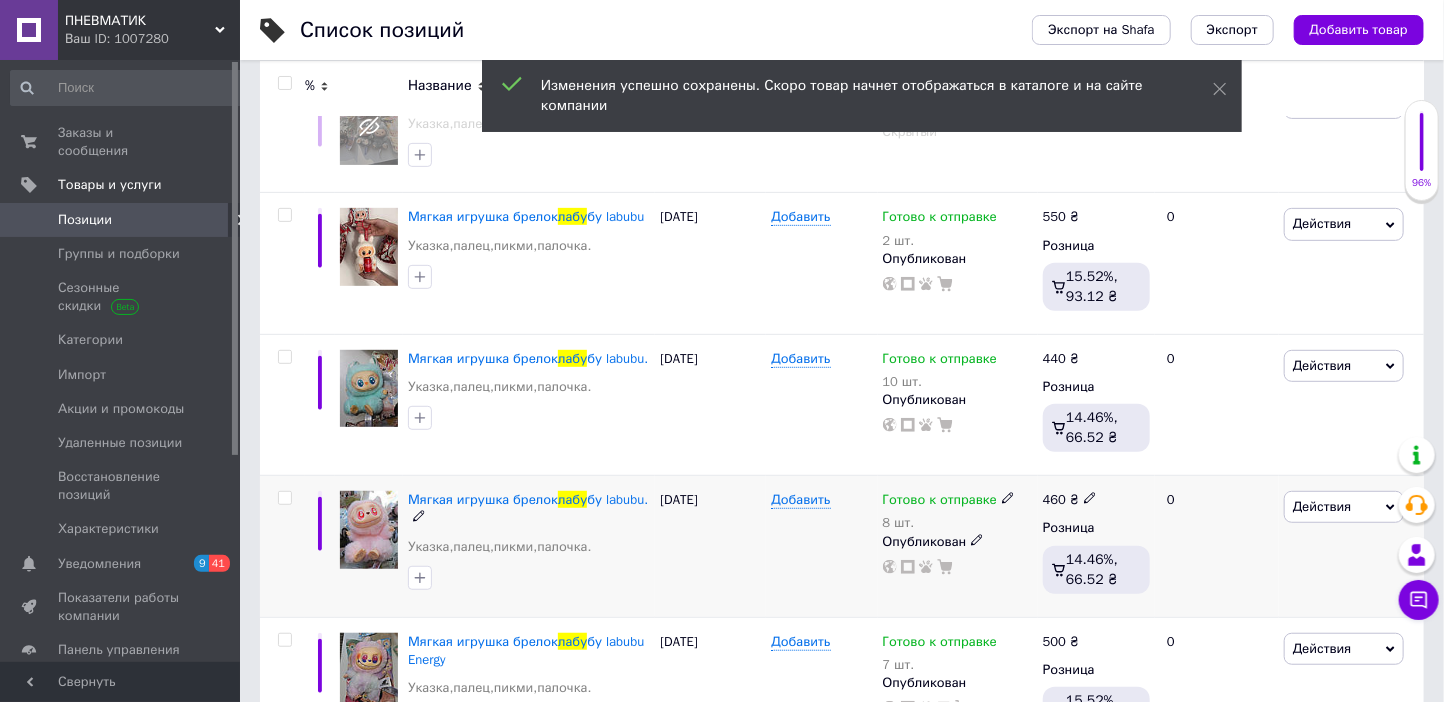 click 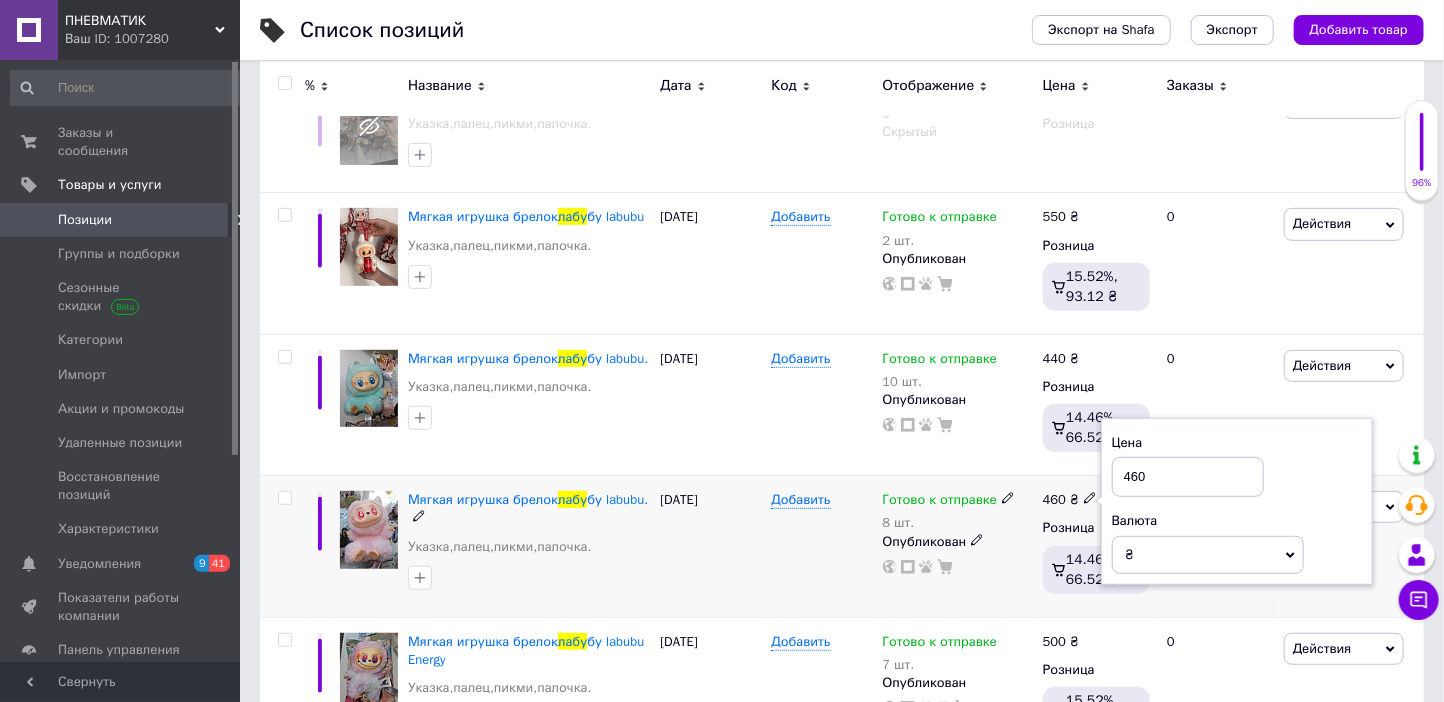 click on "460" at bounding box center (1188, 477) 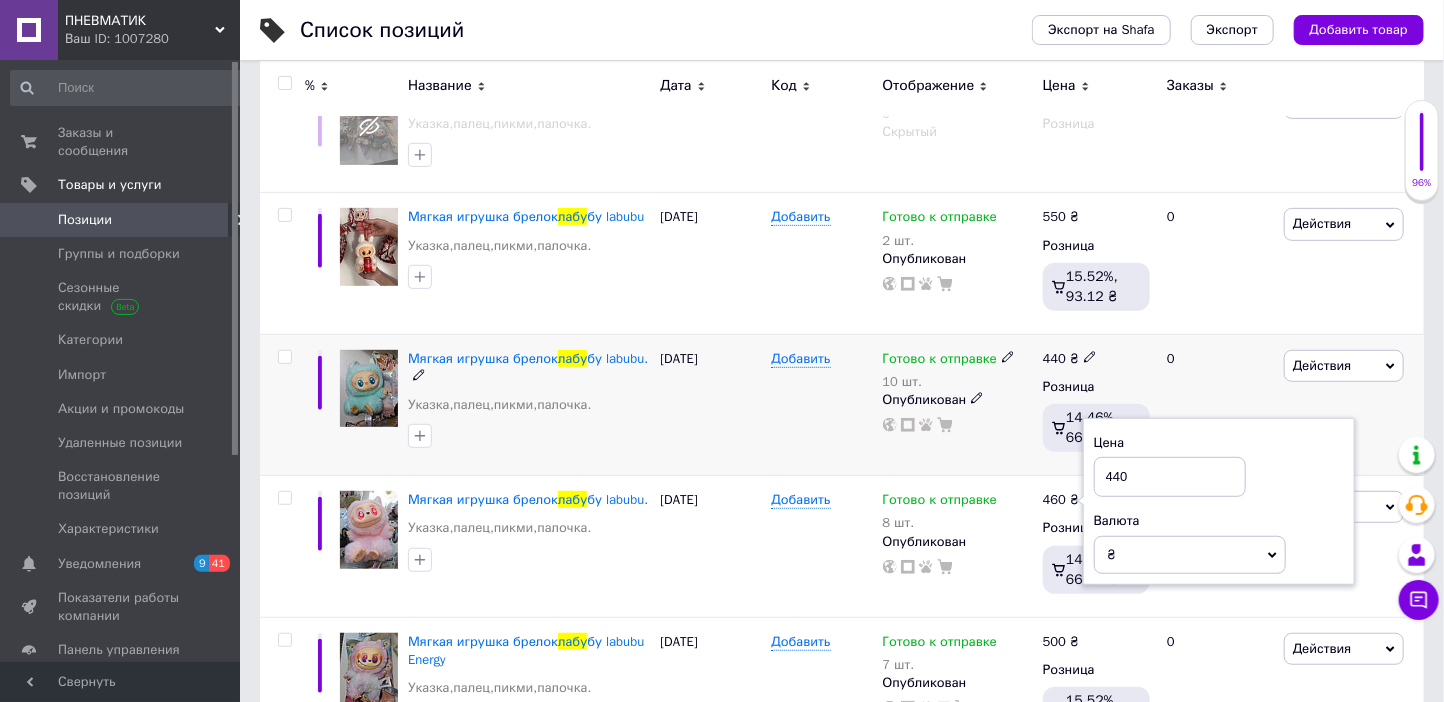 type on "440" 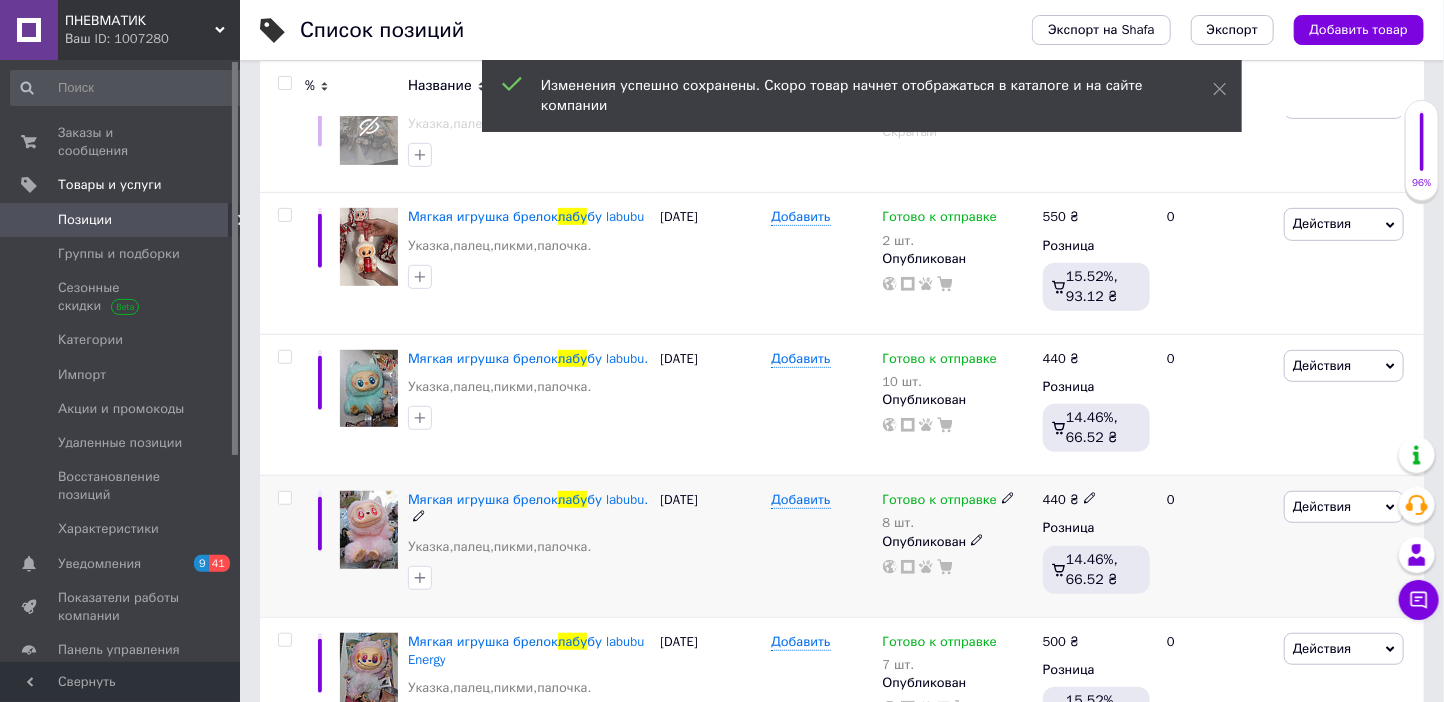 scroll, scrollTop: 405, scrollLeft: 0, axis: vertical 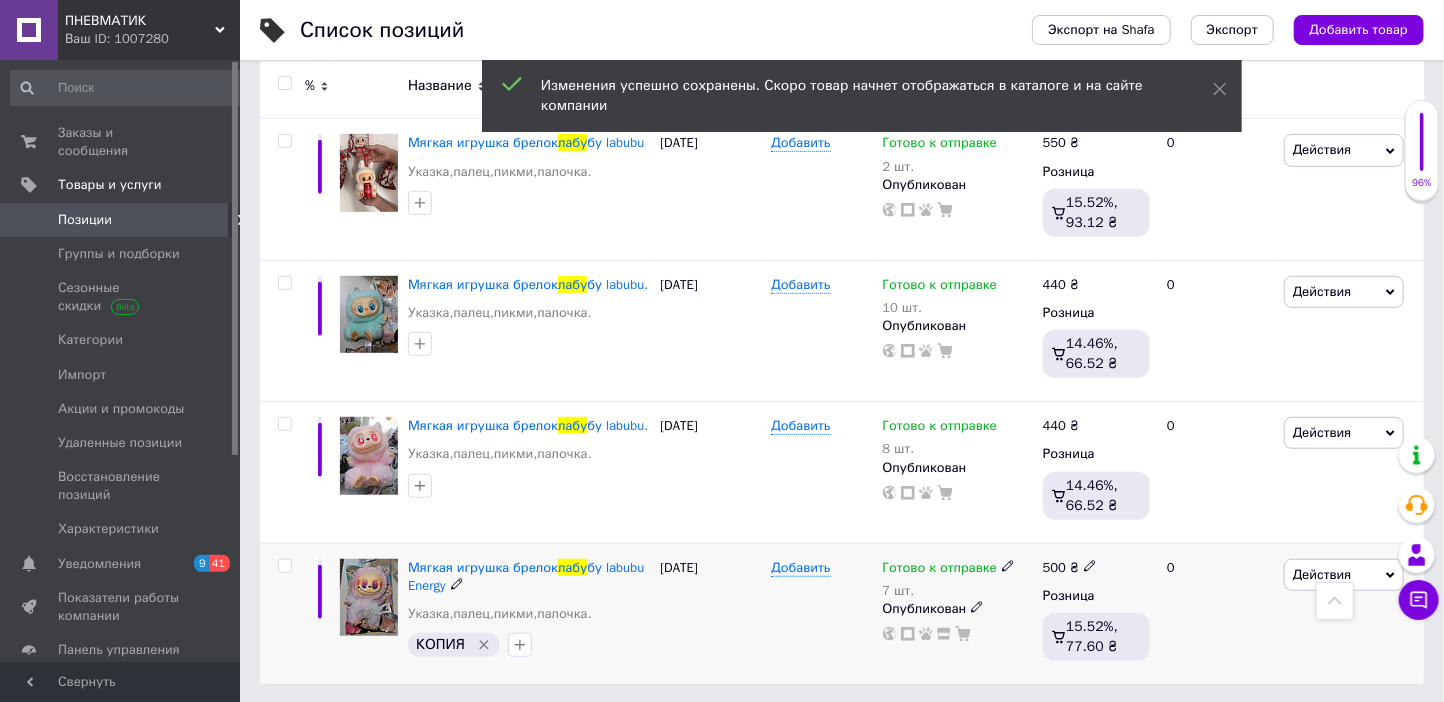 click 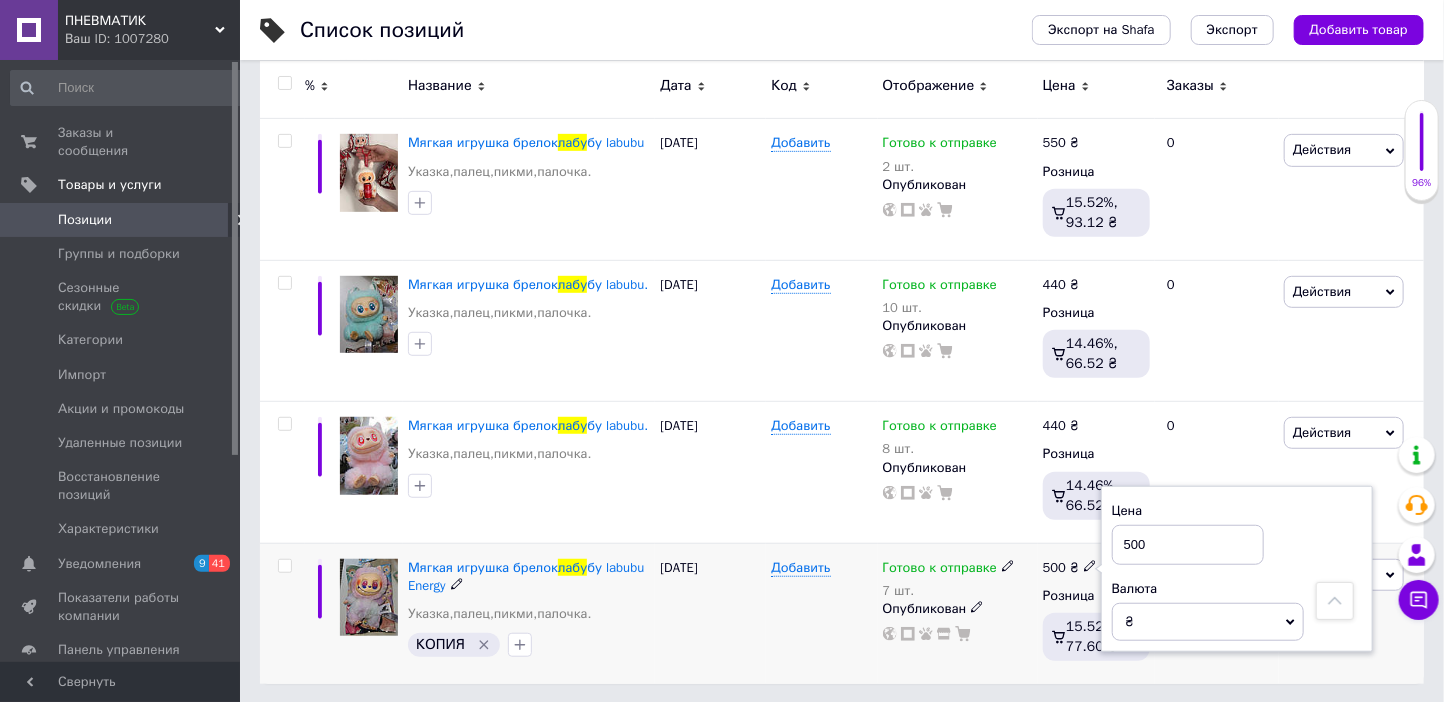 drag, startPoint x: 1138, startPoint y: 535, endPoint x: 1087, endPoint y: 539, distance: 51.156624 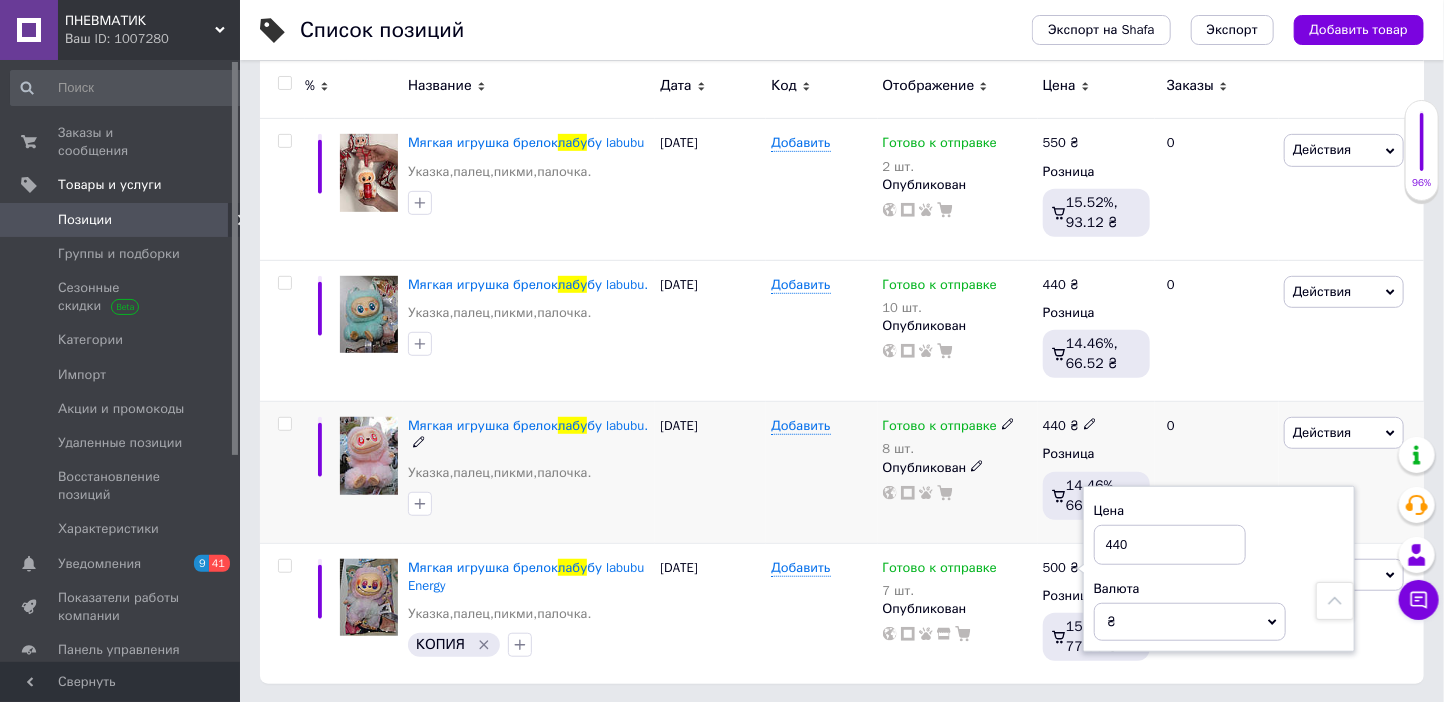 type on "440" 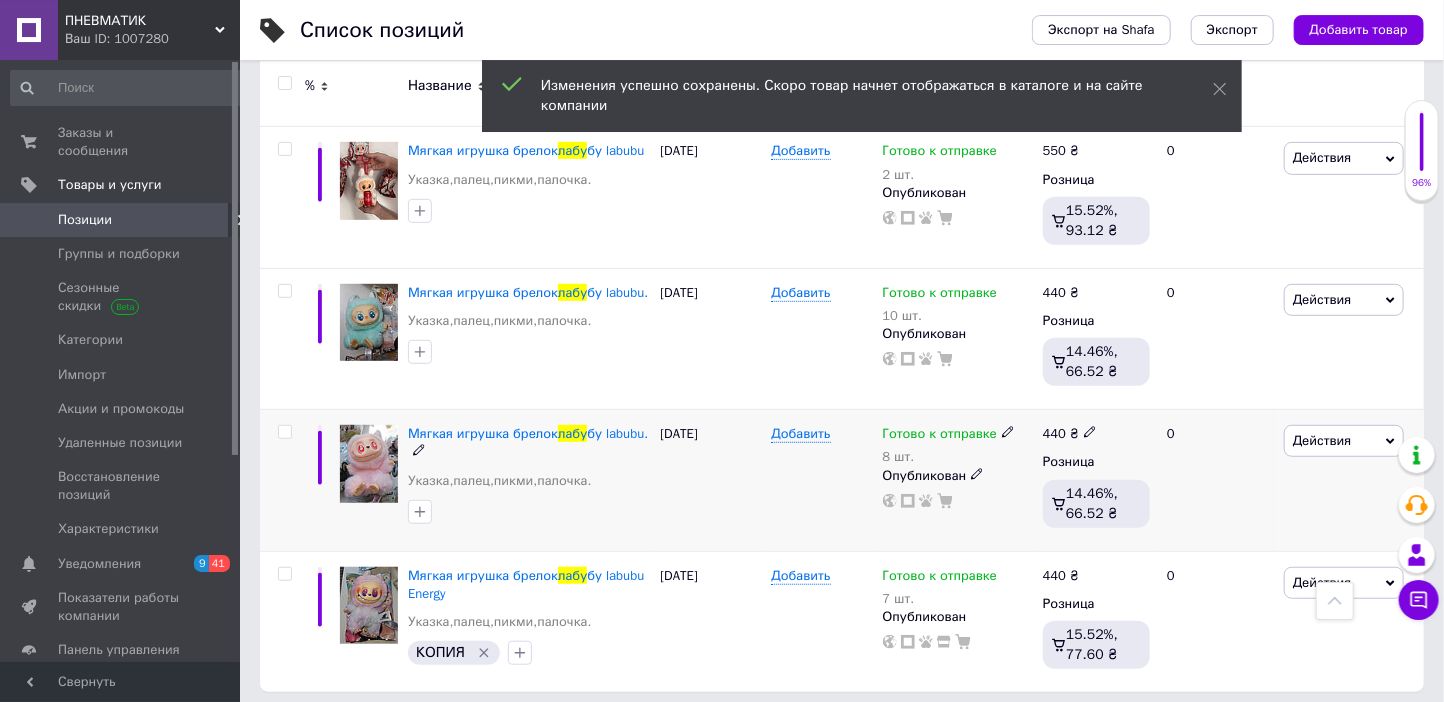 scroll, scrollTop: 0, scrollLeft: 0, axis: both 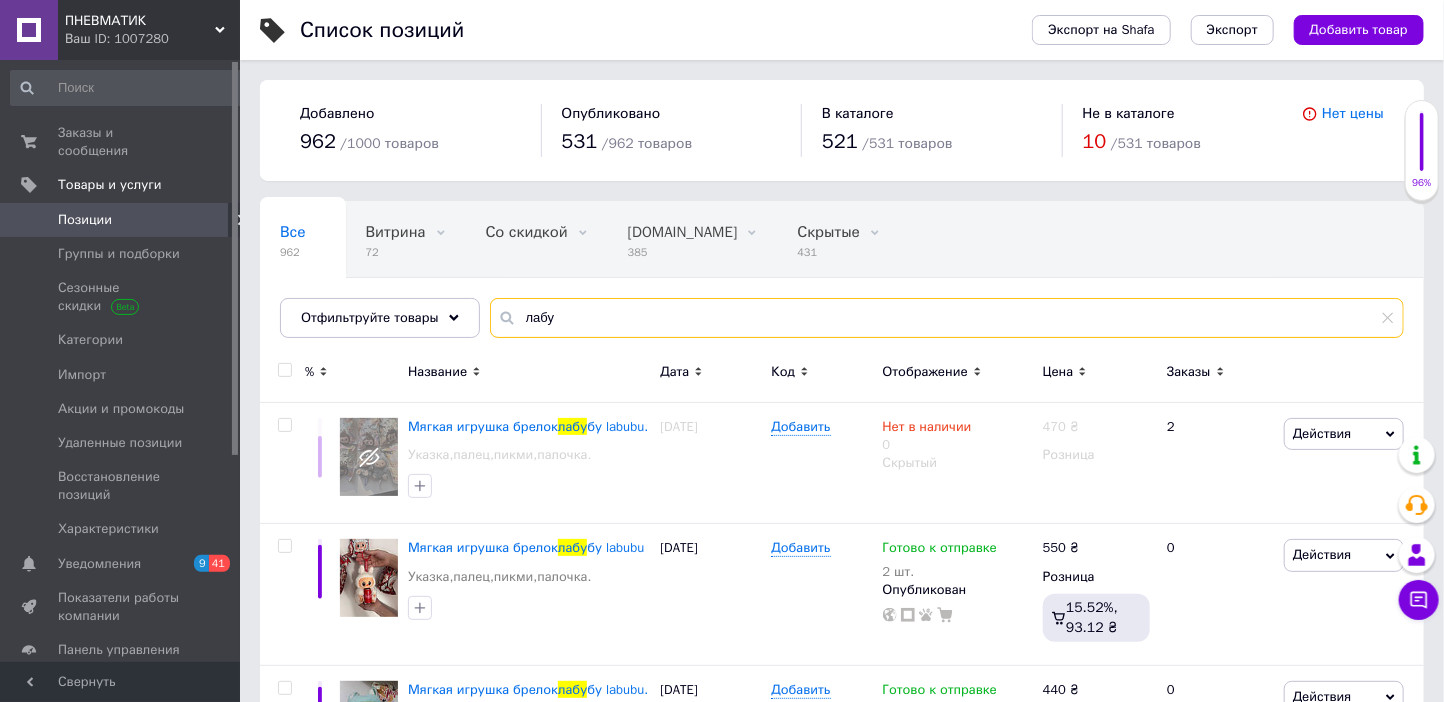 drag, startPoint x: 238, startPoint y: 309, endPoint x: 228, endPoint y: 307, distance: 10.198039 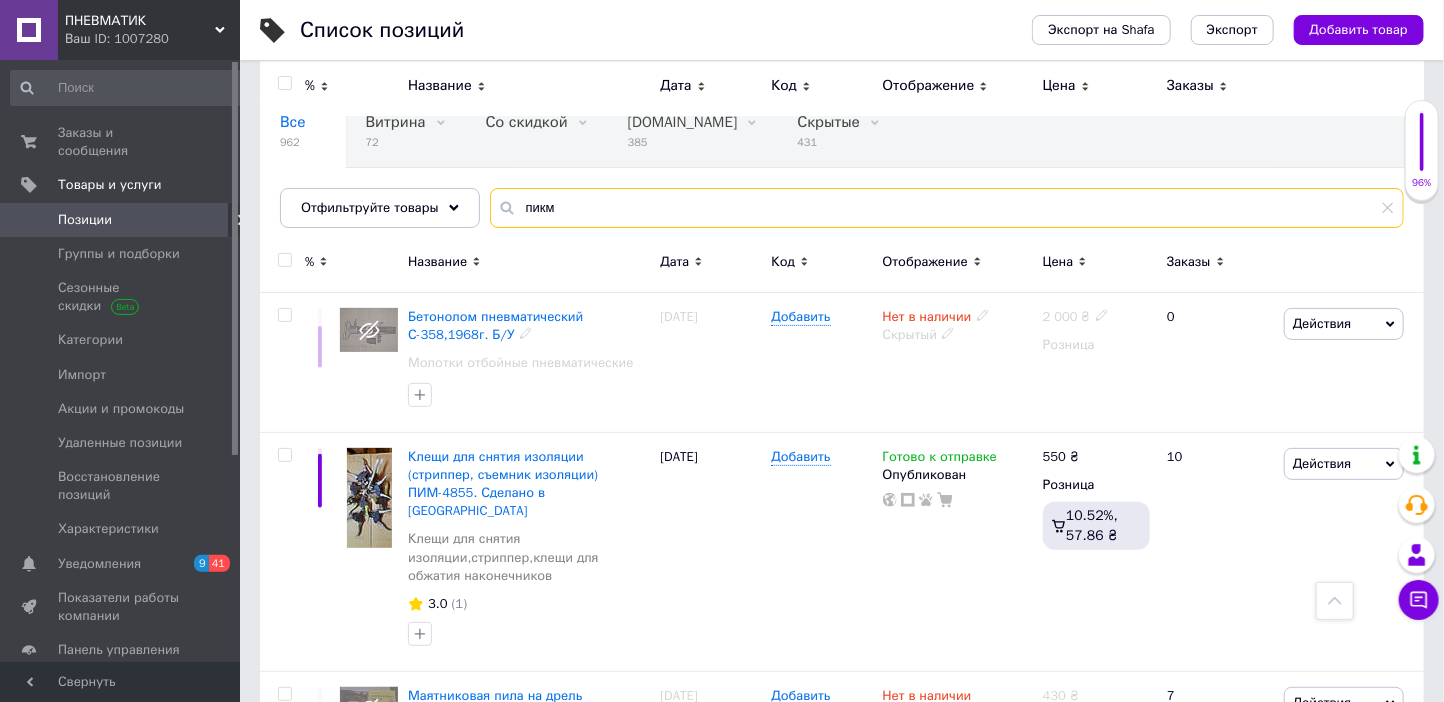 scroll, scrollTop: 0, scrollLeft: 0, axis: both 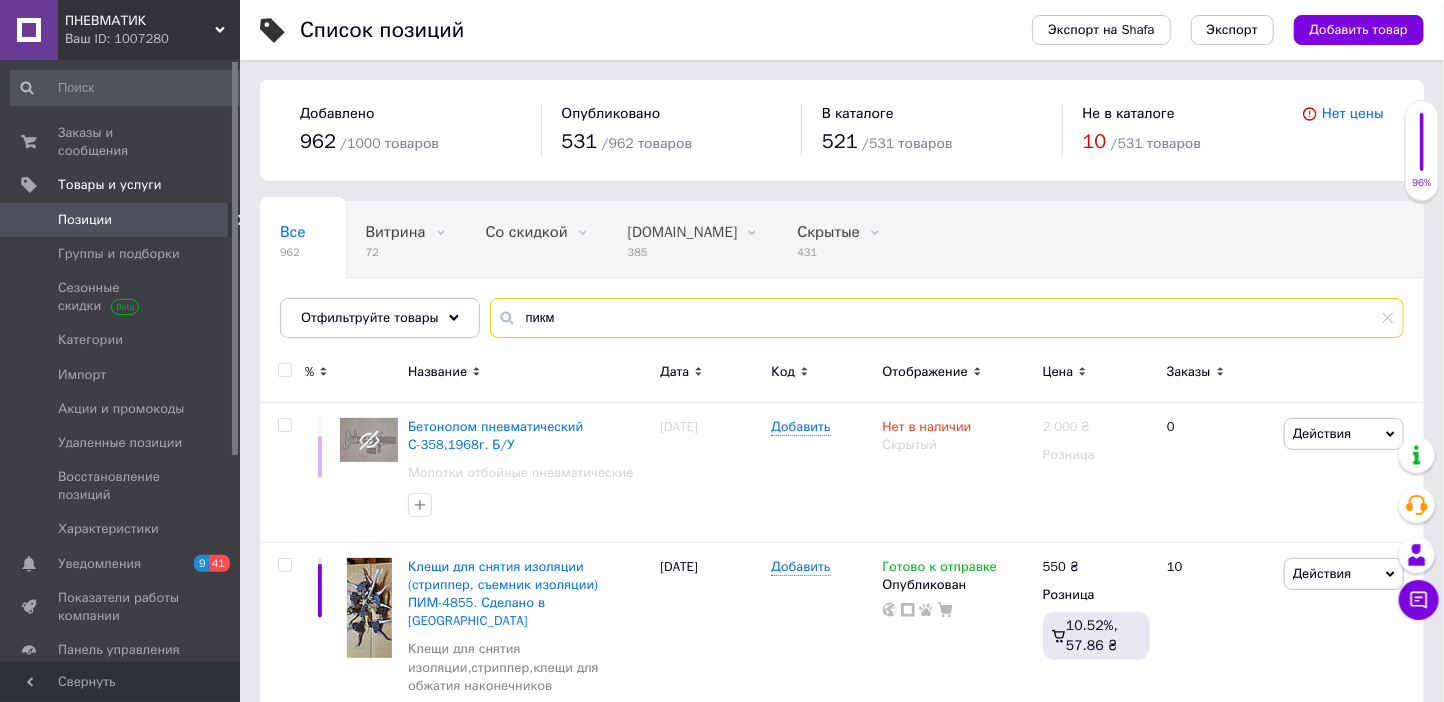 click on "пикм" at bounding box center (947, 318) 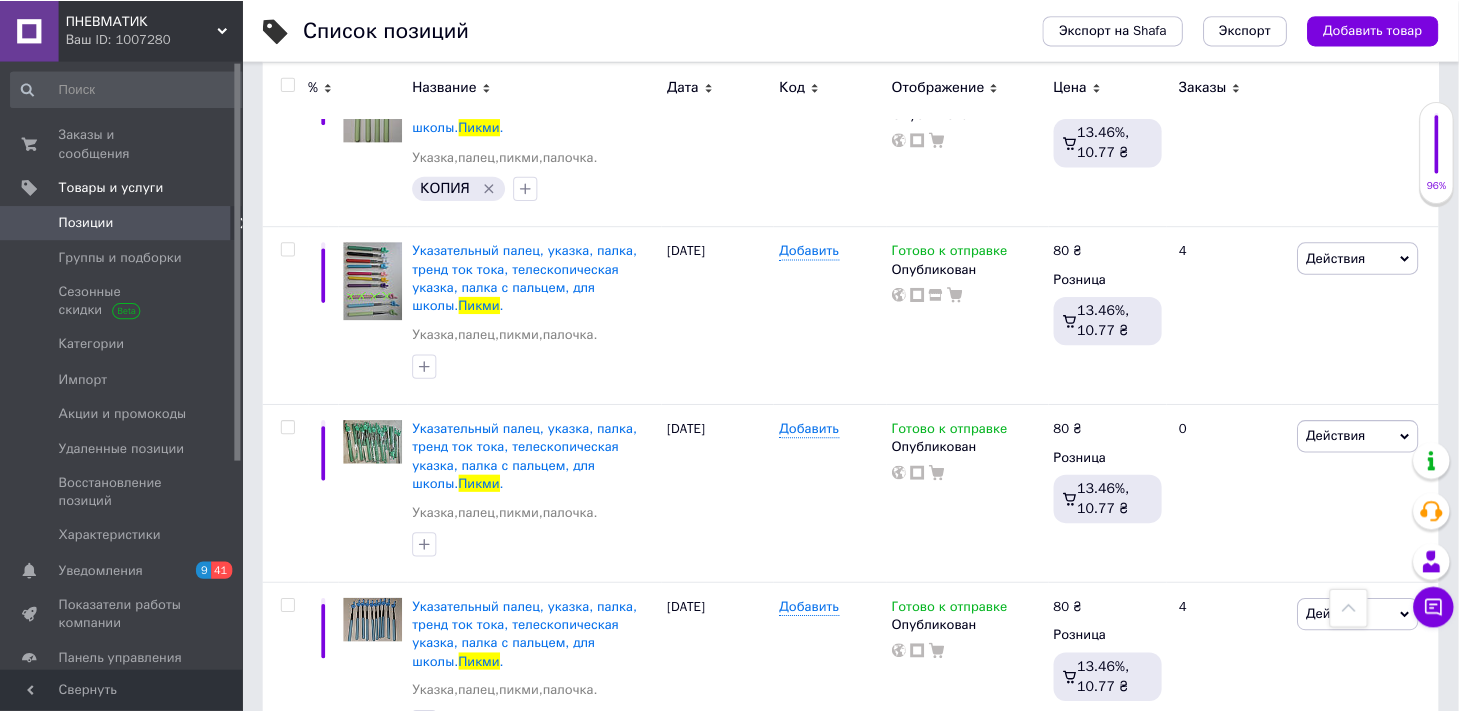 scroll, scrollTop: 1214, scrollLeft: 0, axis: vertical 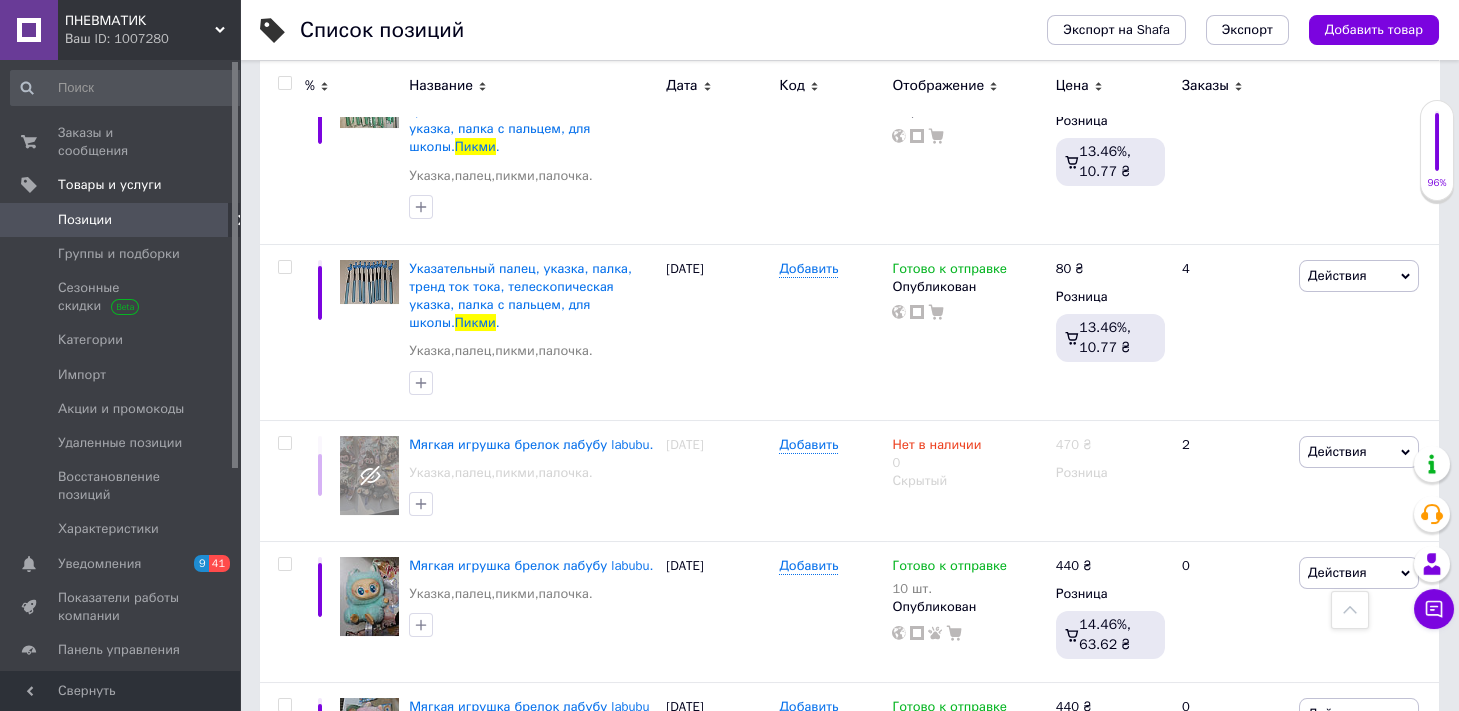 type on "пикми" 